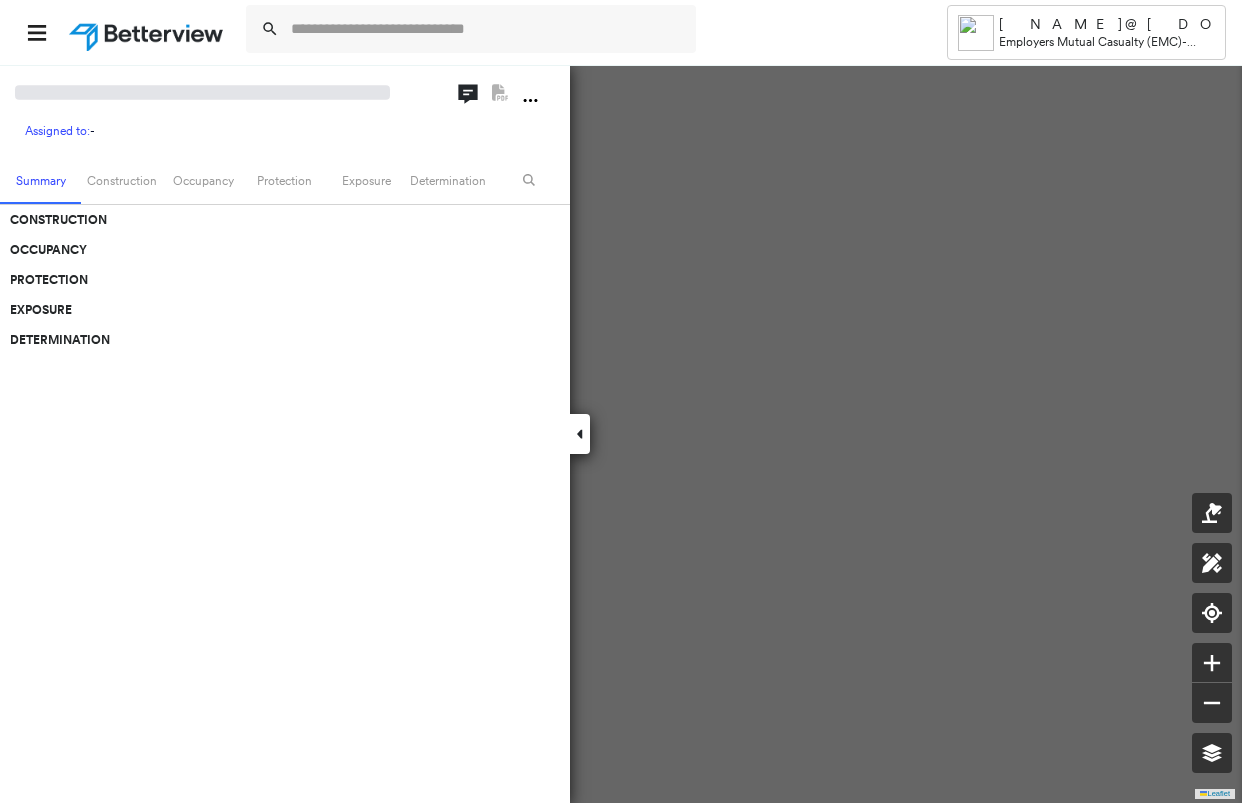 scroll, scrollTop: 0, scrollLeft: 0, axis: both 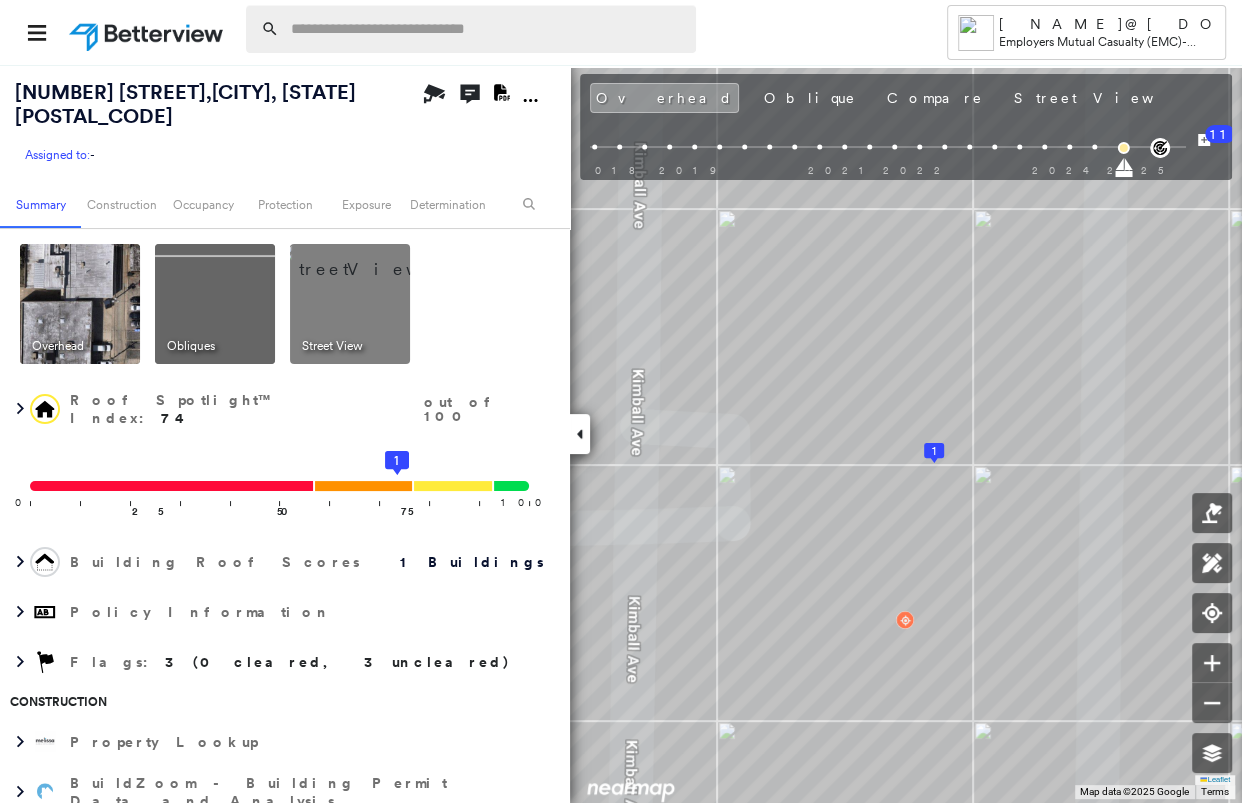 click at bounding box center [487, 29] 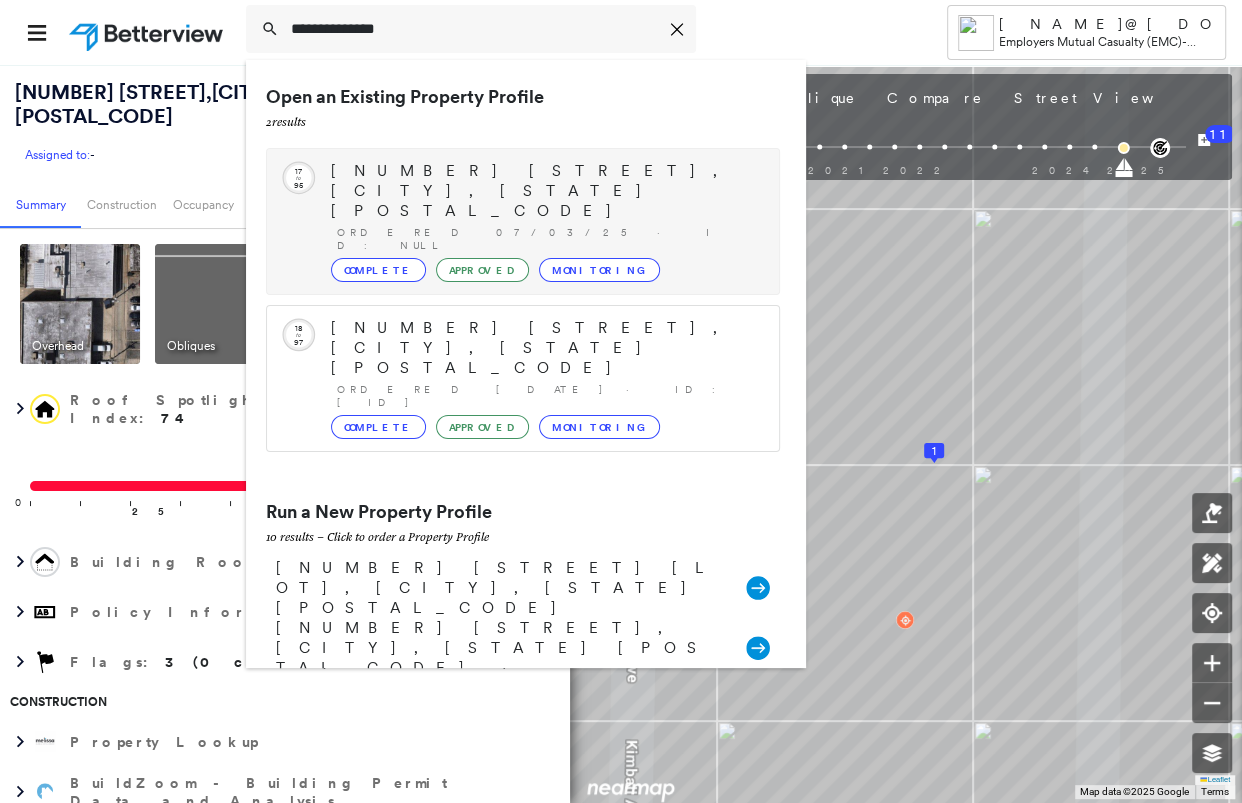 type on "**********" 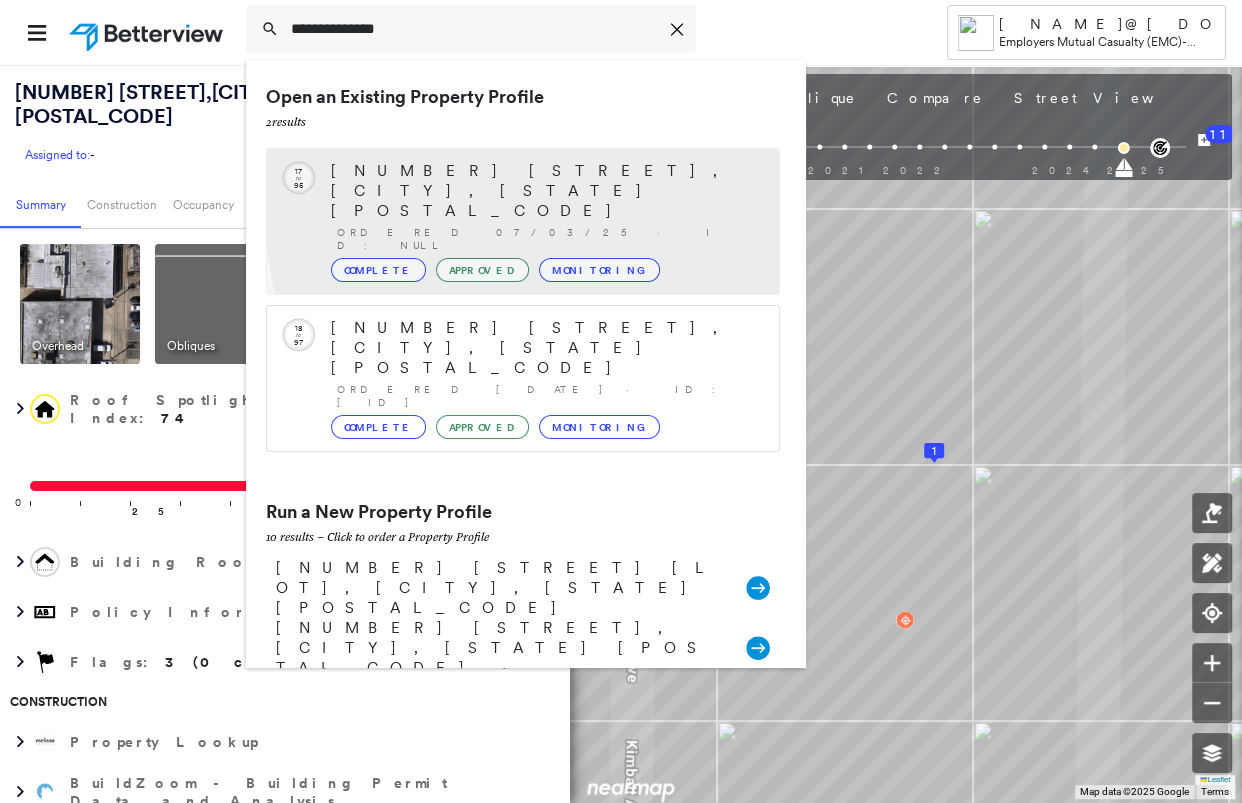 click on "Ordered 07/03/25 · ID: null" at bounding box center [548, 239] 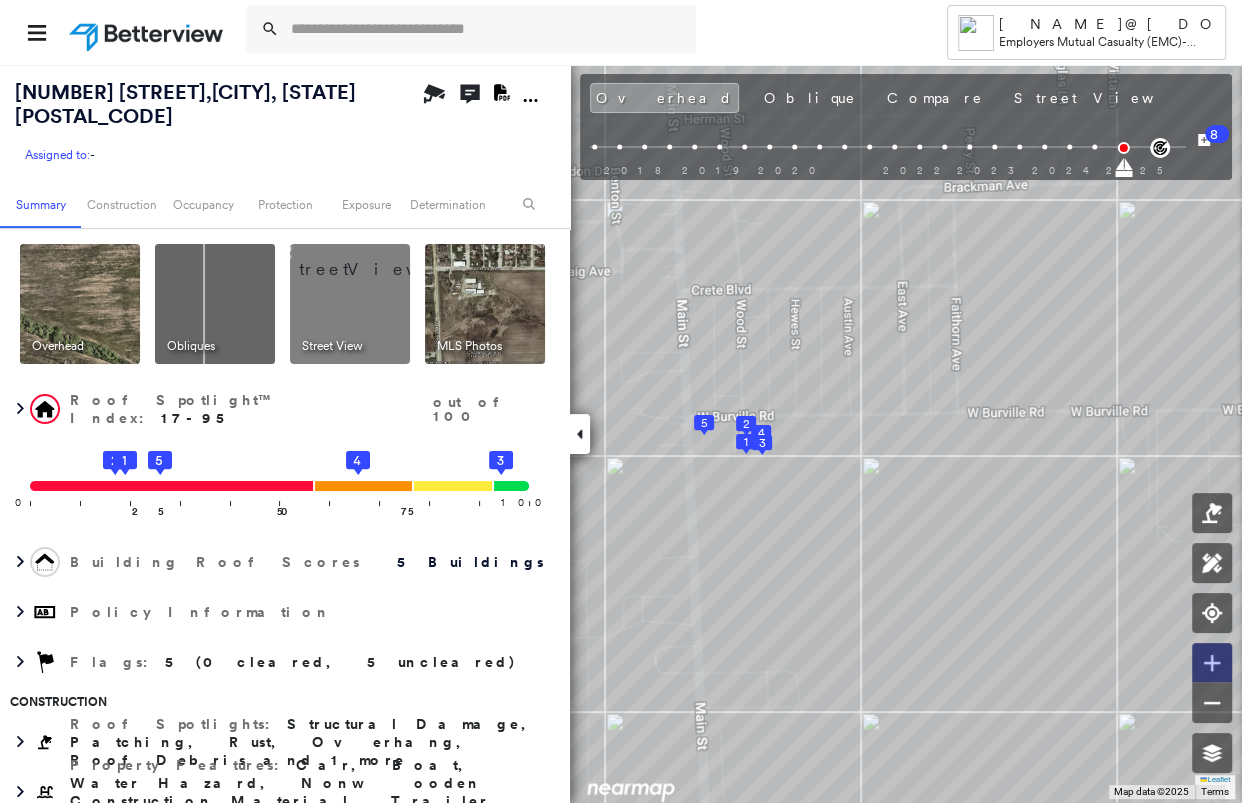 click 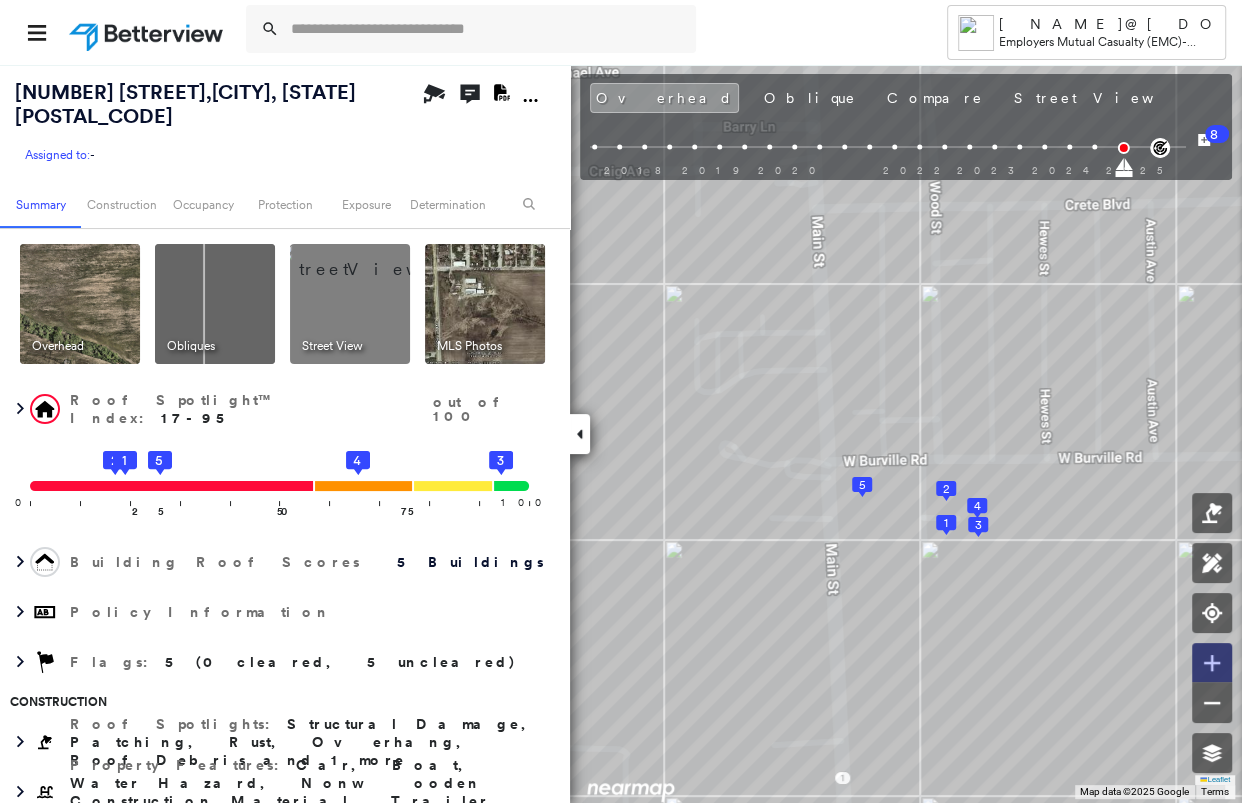 click at bounding box center [1212, 663] 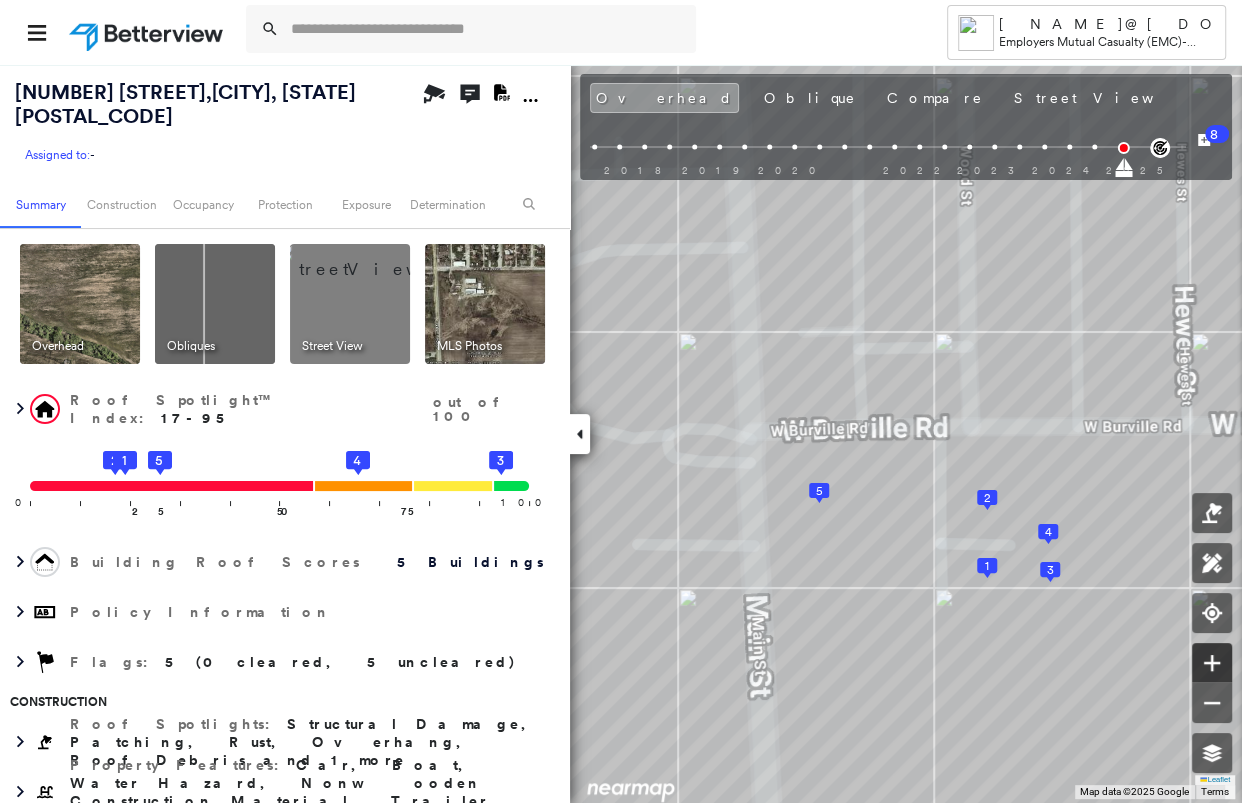 click 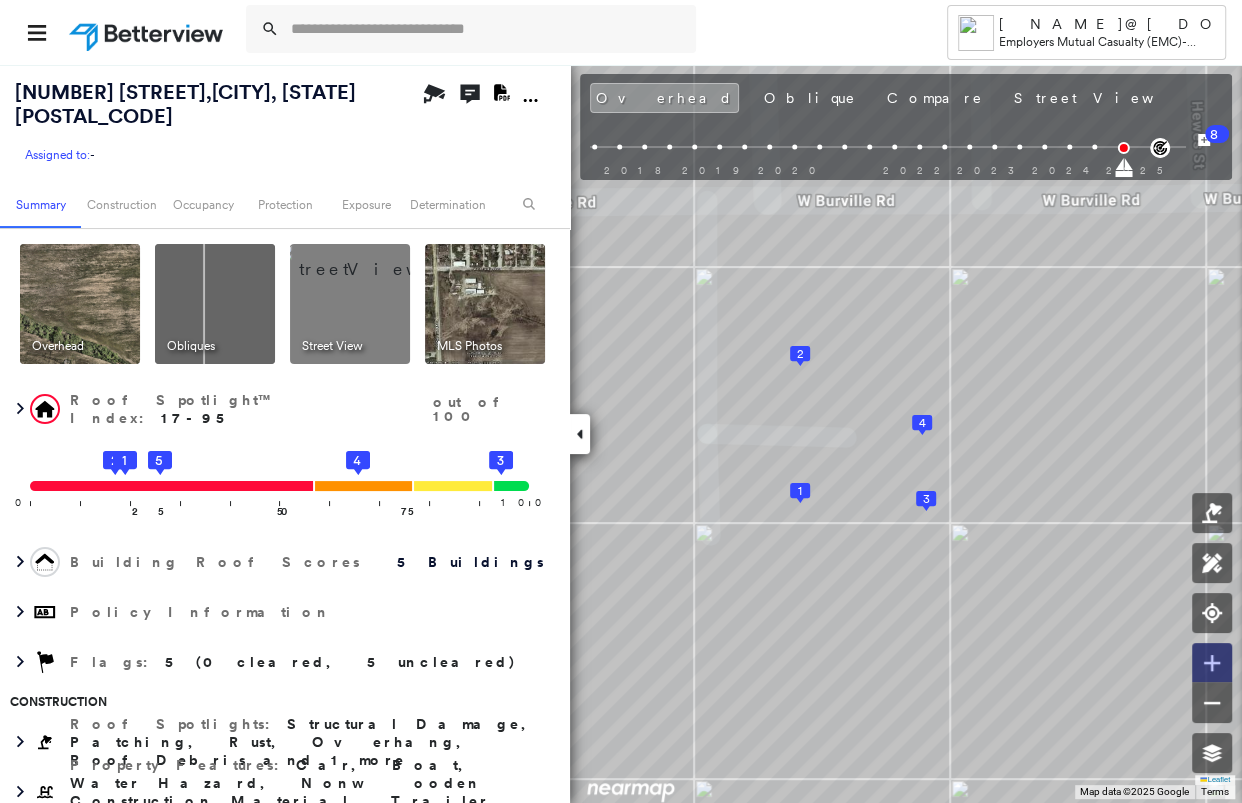 click 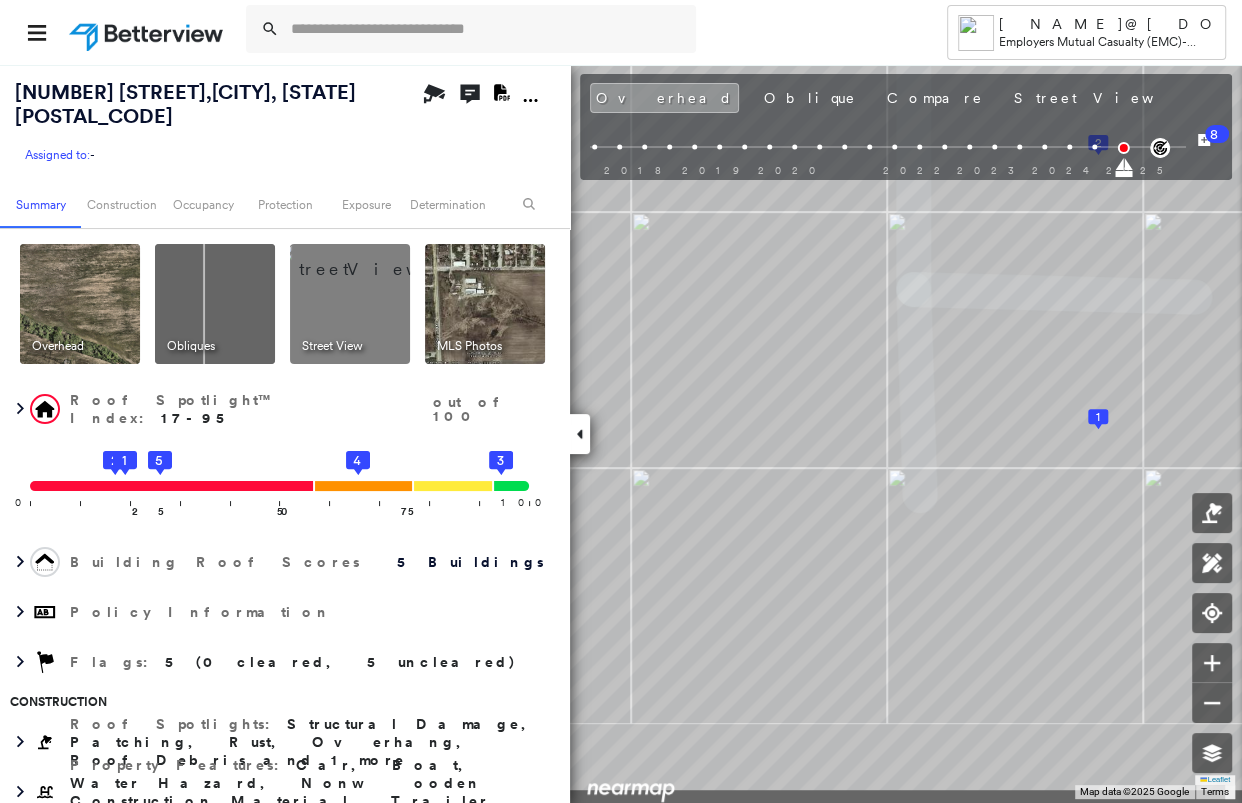 click on "Tower [NAME]@[DOMAIN] Employers Mutual Casualty (EMC) - Chicago [NUMBER] [STREET] , [CITY], [STATE] [POSTAL_CODE] Assigned to: - Assigned to: - Assigned to: - Open Comments Download PDF Report Summary Construction Occupancy Protection Exposure Determination Overhead Obliques Street View MLS Photos Roof Spotlight™ Index : 17-95 out of 100 0 100 25 2 1 50 5 75 4 3 Building Roof Scores 5 Buildings Policy Information Flags : 5 (0 cleared, 5 uncleared) Construction Roof Spotlights : Structural Damage, Patching, Rust, Overhang, Roof Debris and 1 more Property Features : Car, Boat, Water Hazard, Nonwooden Construction Material, Trailer and 1 more Roof Size & Shape : 5 buildings Assessor and MLS Details Property Lookup BuildZoom - Building Permit Data and Analysis Occupancy Ownership Place Detail Geocode Smarty Streets - Surrounding Properties Protection Protection Exposure FEMA Risk Index Crime Regional Hazard: 3 out of 5 Additional Perils Guidewire HazardHub HazardHub Risks MLS Photos Determination" at bounding box center (621, 401) 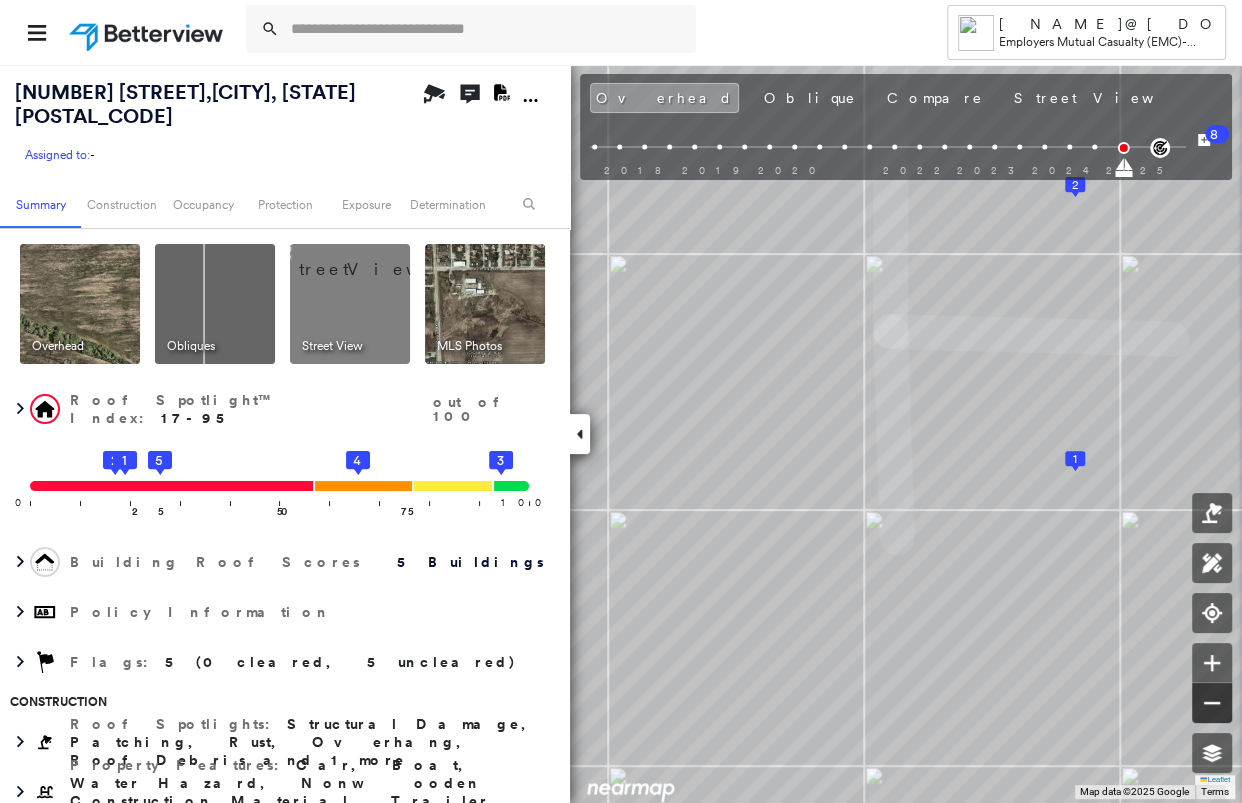 click at bounding box center [1212, 703] 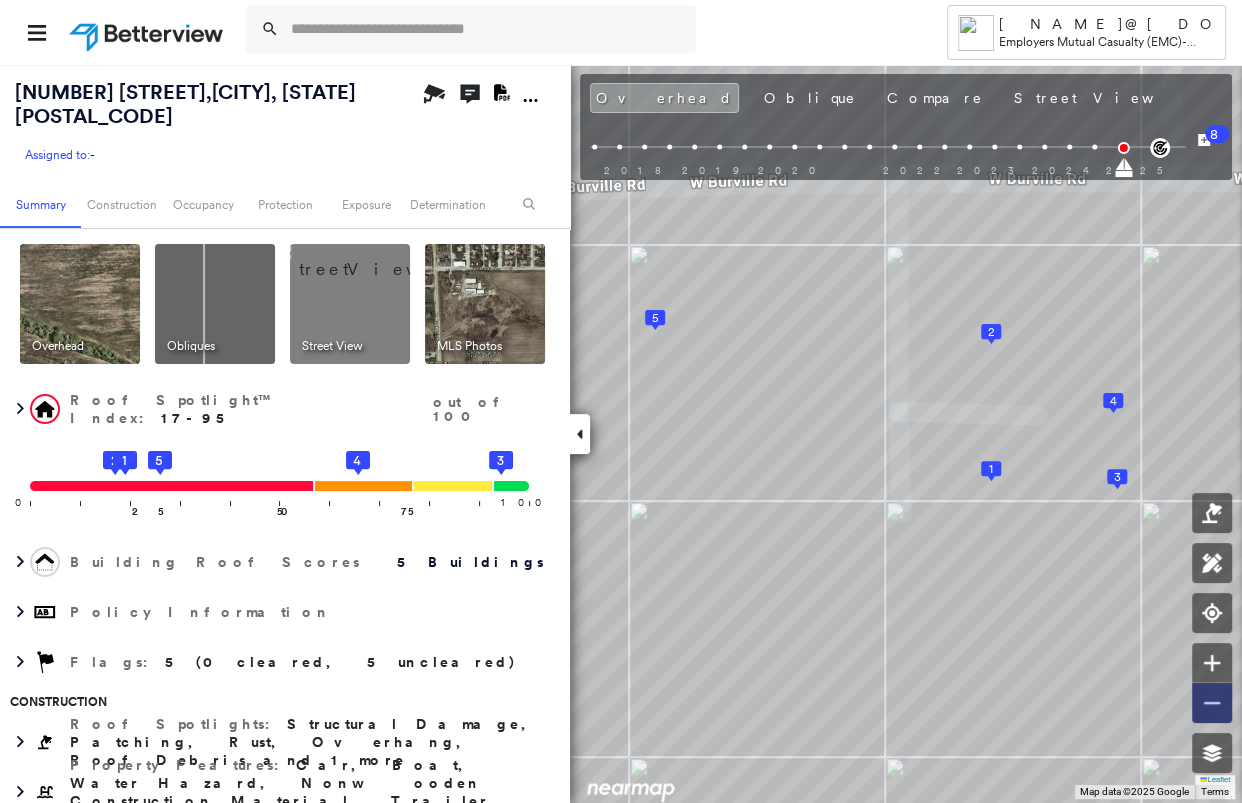 click at bounding box center [1212, 703] 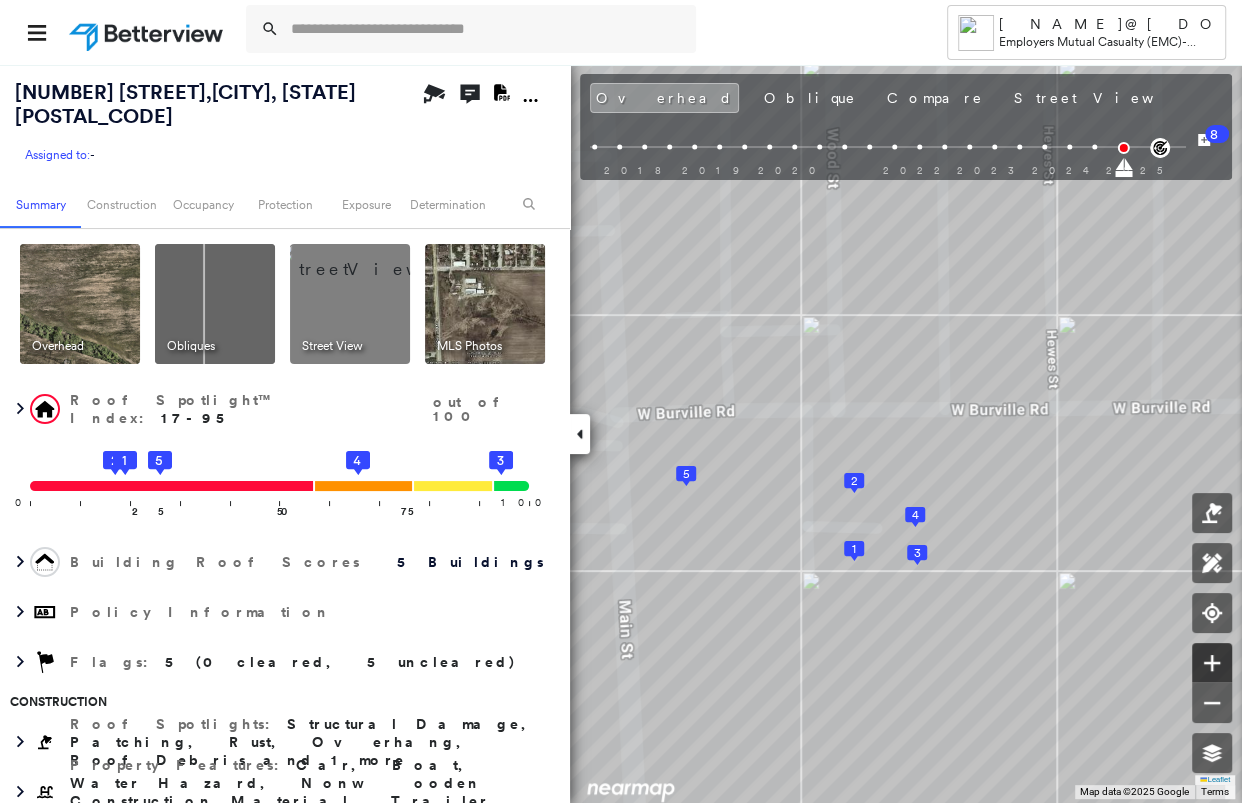 click at bounding box center [1212, 663] 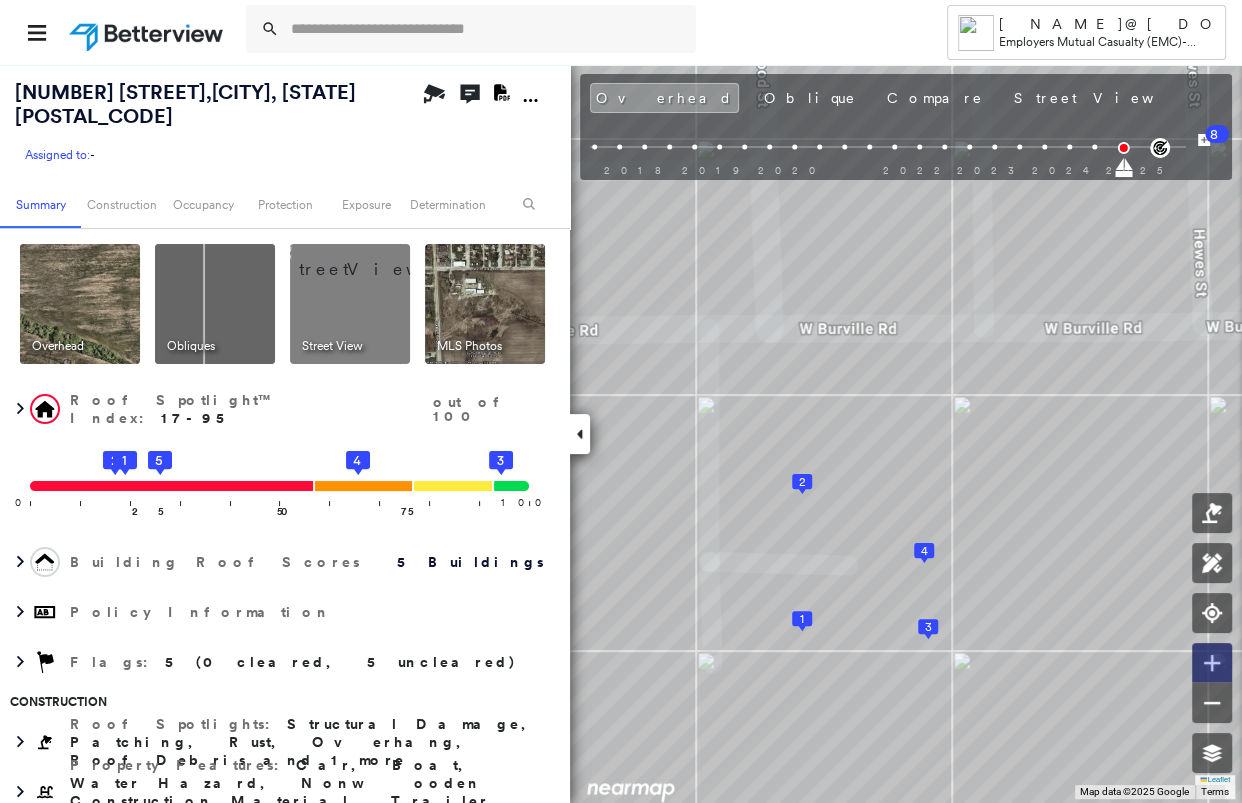 click at bounding box center [1212, 663] 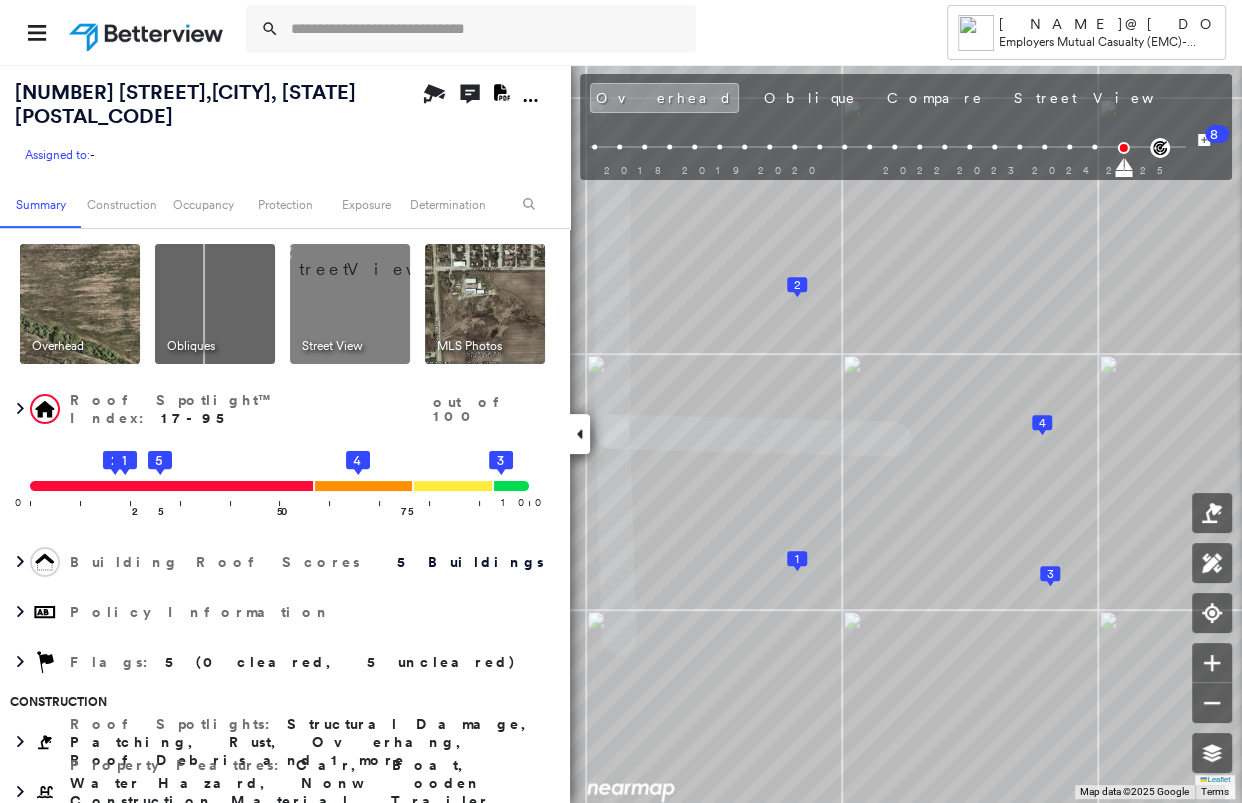 click at bounding box center (374, 259) 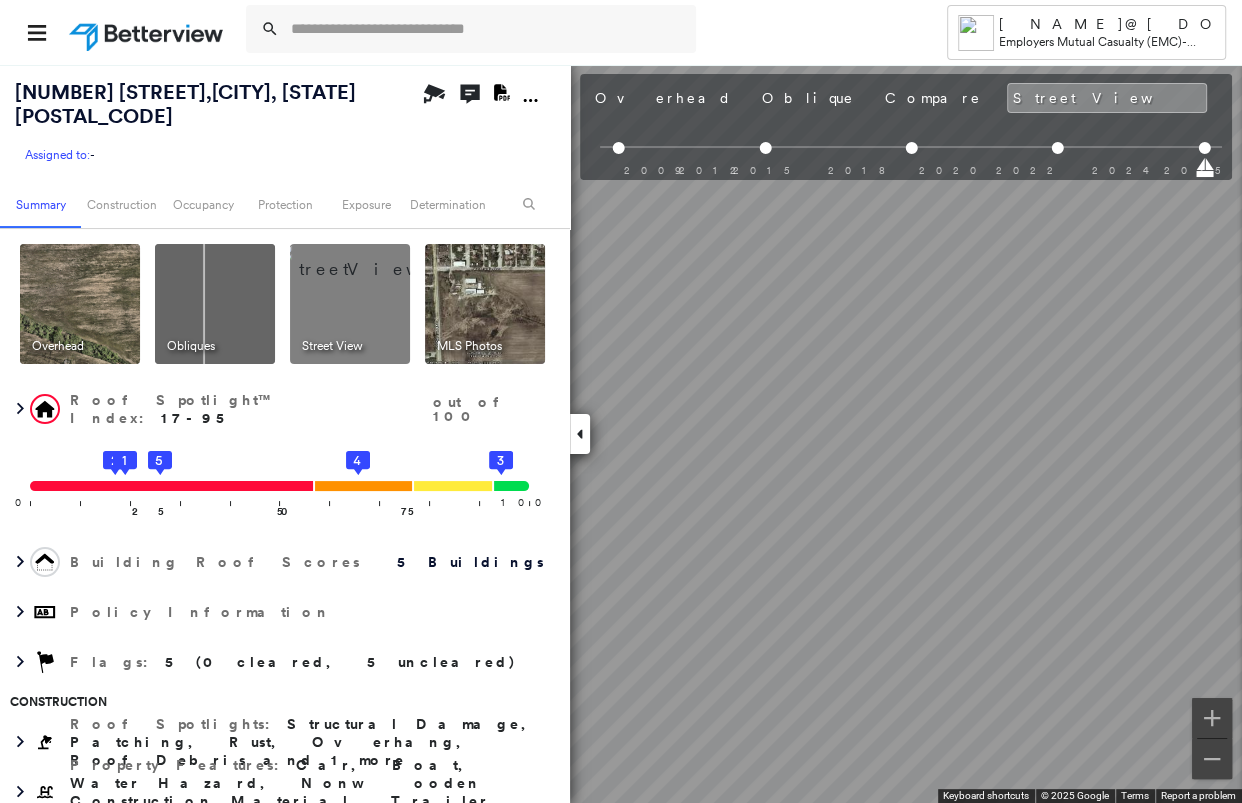 scroll, scrollTop: 0, scrollLeft: 187, axis: horizontal 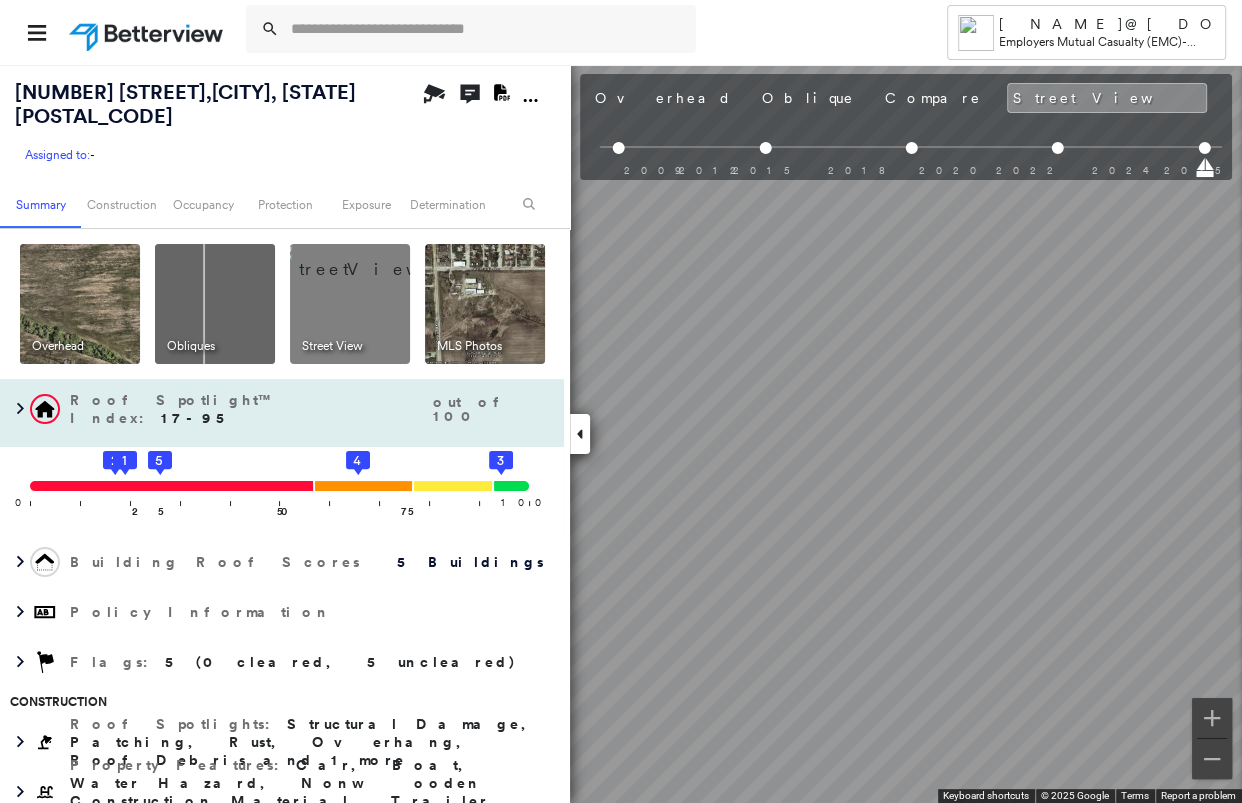 click on "[NUMBER] [STREET] , [CITY], [STATE] [POSTAL_CODE] Assigned to: - Assigned to: - Assigned to: - Open Comments Download PDF Report Summary Construction Occupancy Protection Exposure Determination Overhead Obliques Street View MLS Photos Roof Spotlight™ Index : 17-95 out of 100 0 100 25 2 1 50 5 75 4 3 Building Roof Scores 5 Buildings Policy Information Flags : 5 (0 cleared, 5 uncleared) Construction Roof Spotlights : Structural Damage, Patching, Rust, Overhang, Roof Debris and 1 more Property Features : Car, Boat, Water Hazard, Nonwooden Construction Material, Trailer and 1 more Roof Size & Shape : 5 buildings Assessor and MLS Details Property Lookup BuildZoom - Building Permit Data and Analysis Occupancy Ownership Place Detail Geocode Smarty Streets - Surrounding Properties Protection Protection Exposure FEMA Risk Index Crime Regional Hazard: 3 out of 5 Additional Perils Guidewire HazardHub HazardHub Risks MLS Photos Determination Flags : 5 (0 cleared, 5 uncleared) Uncleared Flags (5) Cleared Flags (0) High" at bounding box center [621, 433] 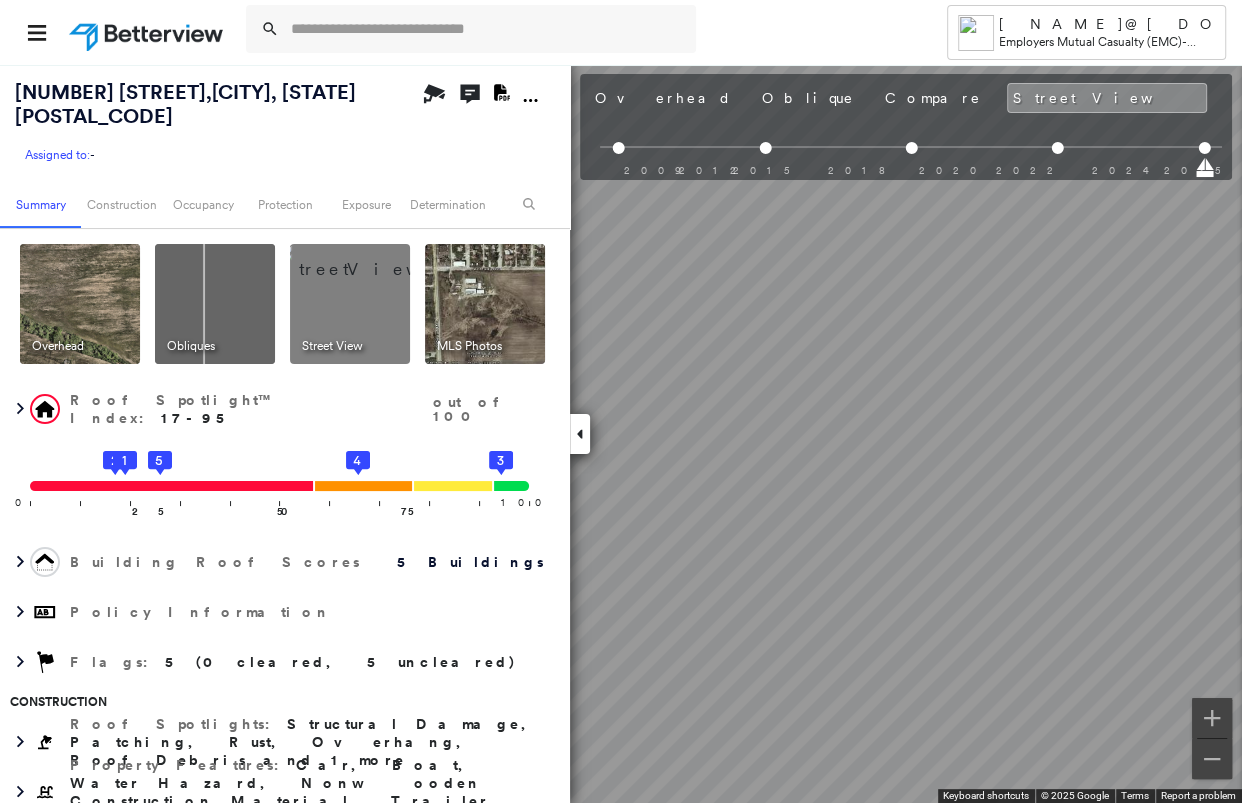 click on "Tower [NAME]@[DOMAIN] Employers Mutual Casualty (EMC) - Chicago [NUMBER] [STREET] , [CITY], [STATE] [POSTAL_CODE] Assigned to: - Assigned to: - Assigned to: - Open Comments Download PDF Report Summary Construction Occupancy Protection Exposure Determination Overhead Obliques Street View MLS Photos Roof Spotlight™ Index : 17-95 out of 100 0 100 25 2 1 50 5 75 4 3 Building Roof Scores 5 Buildings Policy Information Flags : 5 (0 cleared, 5 uncleared) Construction Roof Spotlights : Structural Damage, Patching, Rust, Overhang, Roof Debris and 1 more Property Features : Car, Boat, Water Hazard, Nonwooden Construction Material, Trailer and 1 more Roof Size & Shape : 5 buildings Assessor and MLS Details Property Lookup BuildZoom - Building Permit Data and Analysis Occupancy Ownership Place Detail Geocode Smarty Streets - Surrounding Properties Protection Protection Exposure FEMA Risk Index Crime Regional Hazard: 3 out of 5 Additional Perils Guidewire HazardHub HazardHub Risks MLS Photos Determination" at bounding box center [621, 401] 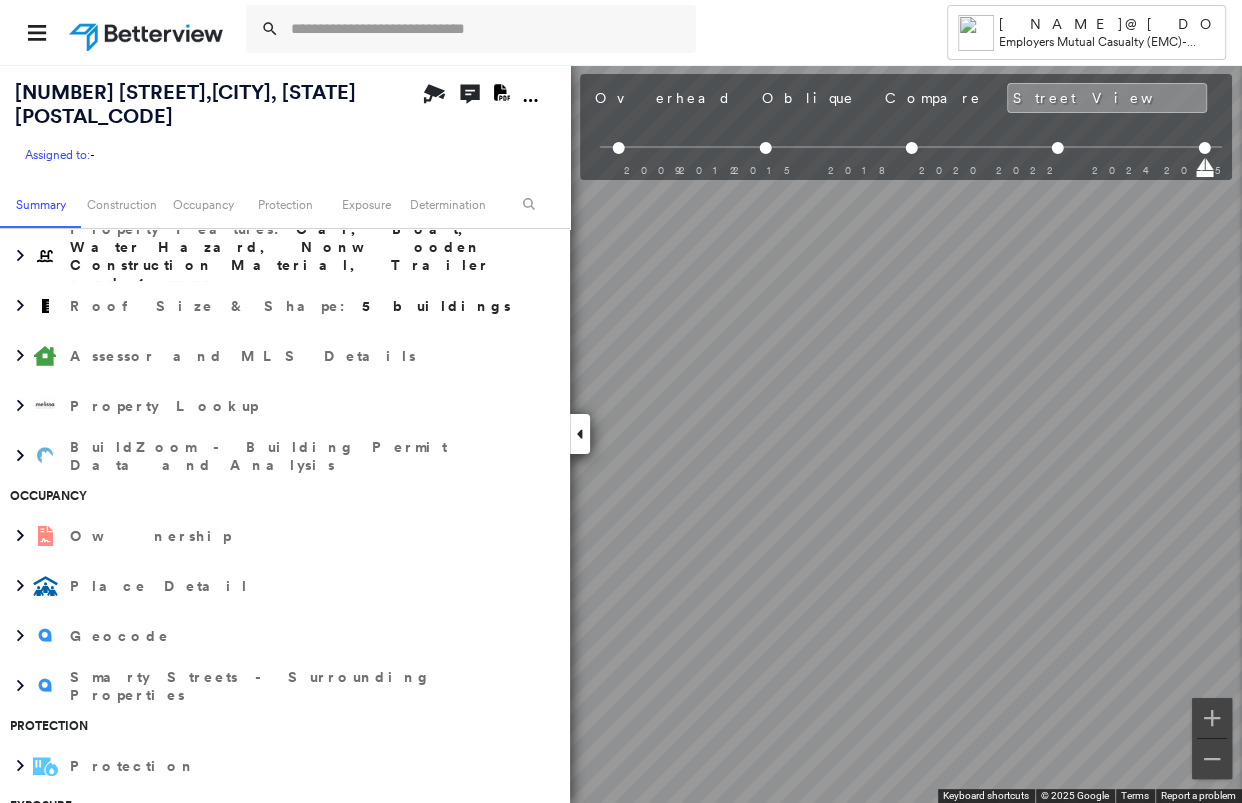 scroll, scrollTop: 555, scrollLeft: 0, axis: vertical 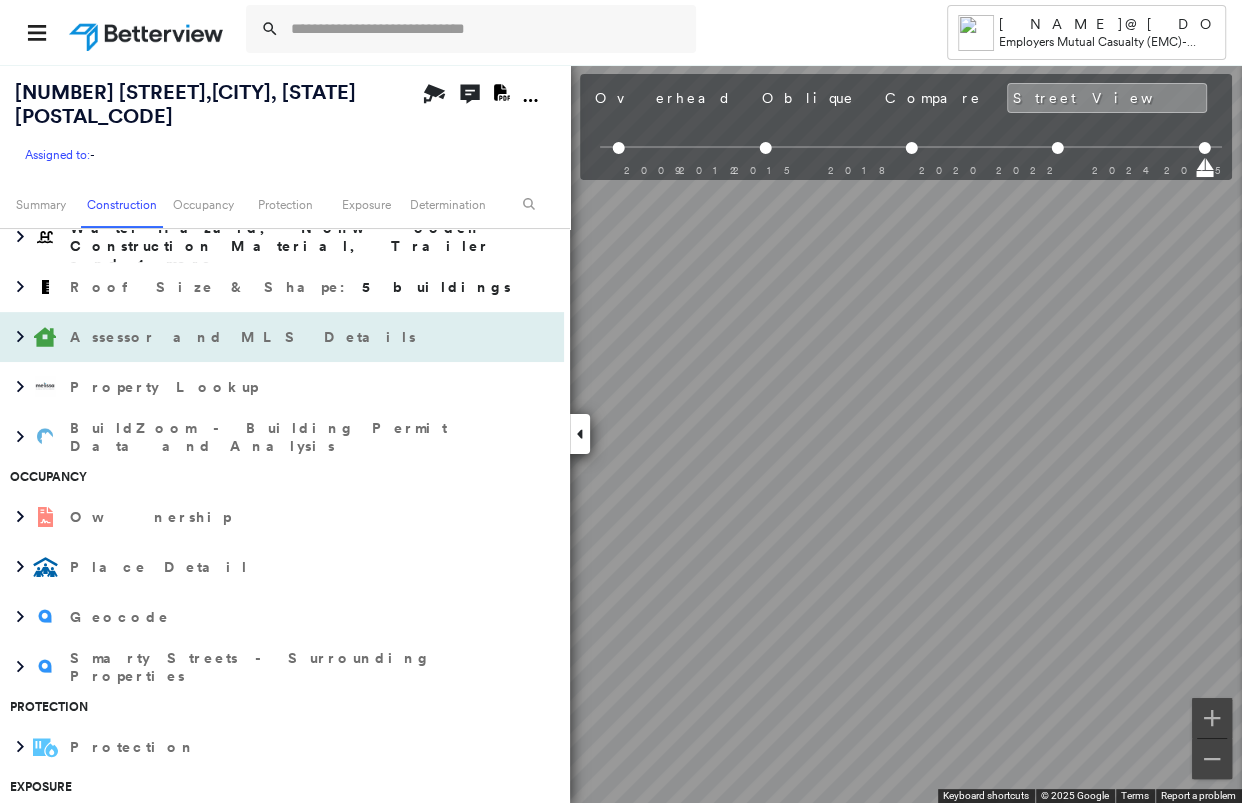 click on "Assessor and MLS Details" at bounding box center (245, 337) 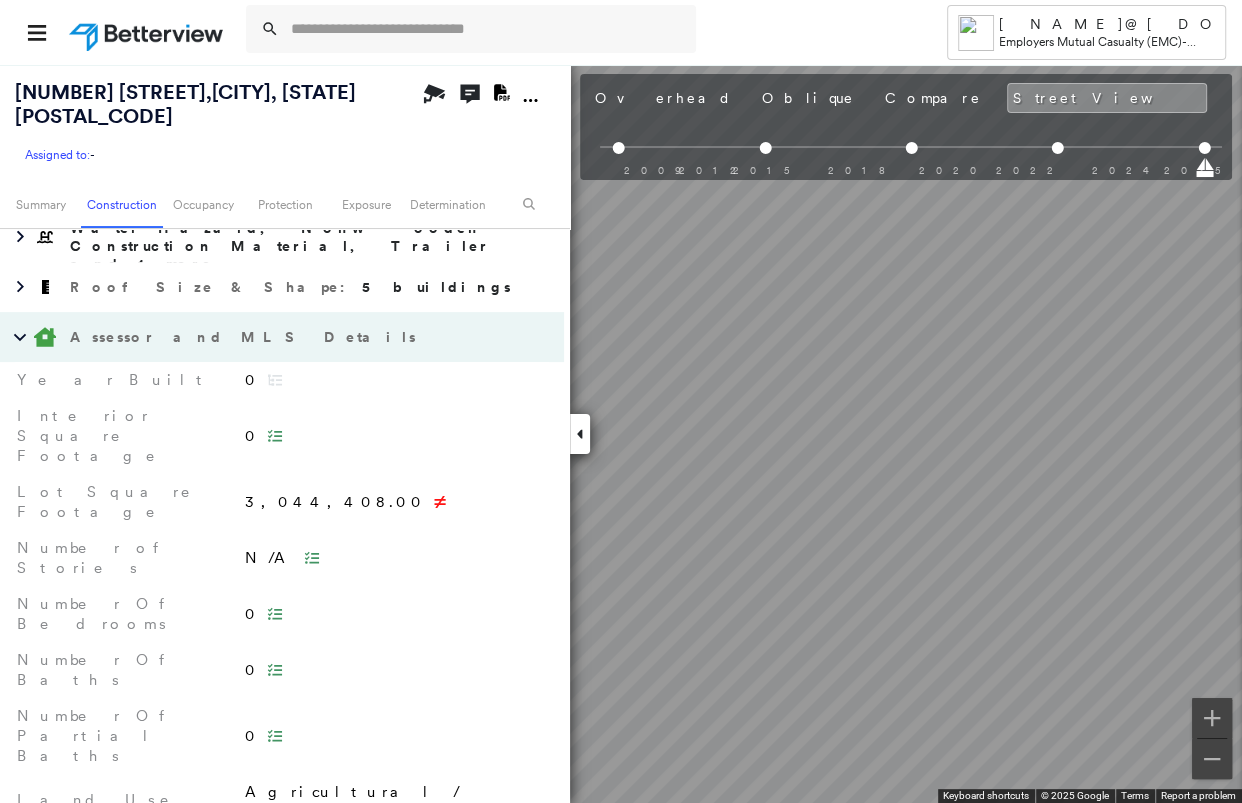 scroll, scrollTop: 777, scrollLeft: 0, axis: vertical 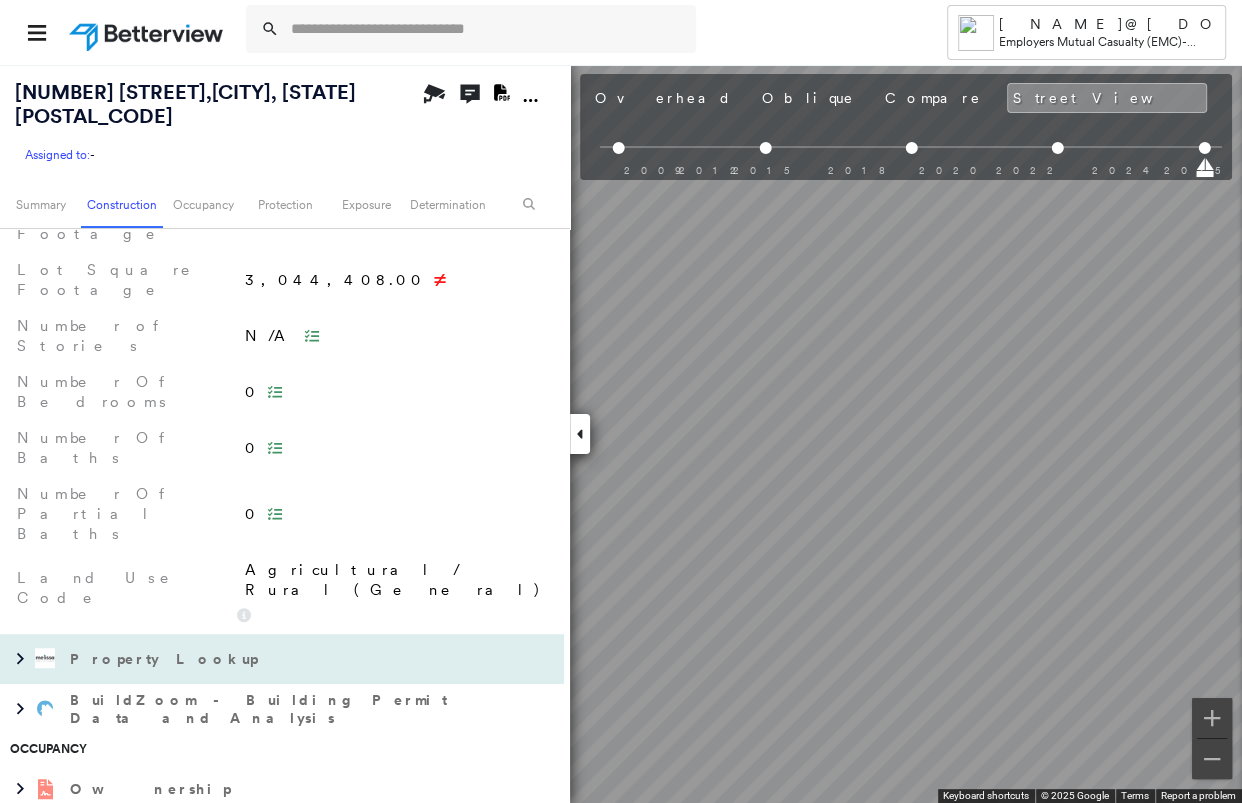 click on "Property Lookup" at bounding box center [166, 659] 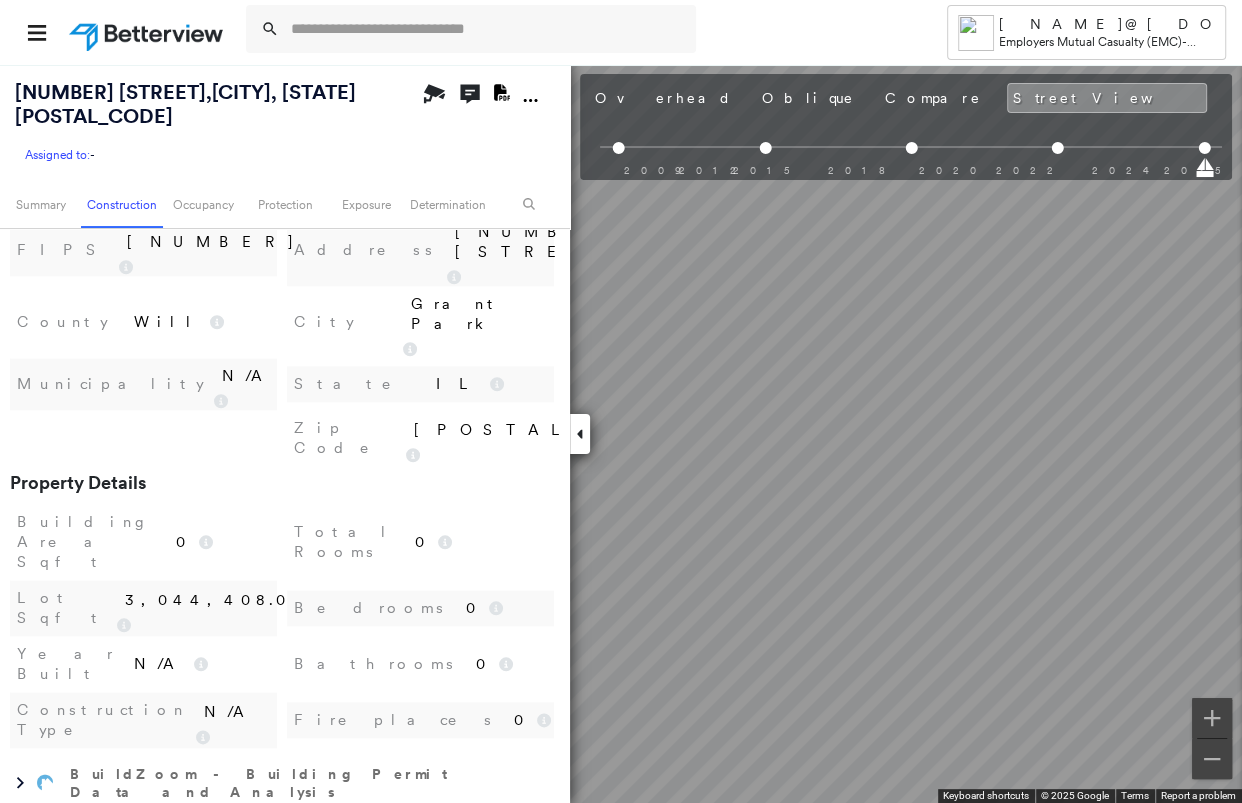scroll, scrollTop: 1555, scrollLeft: 0, axis: vertical 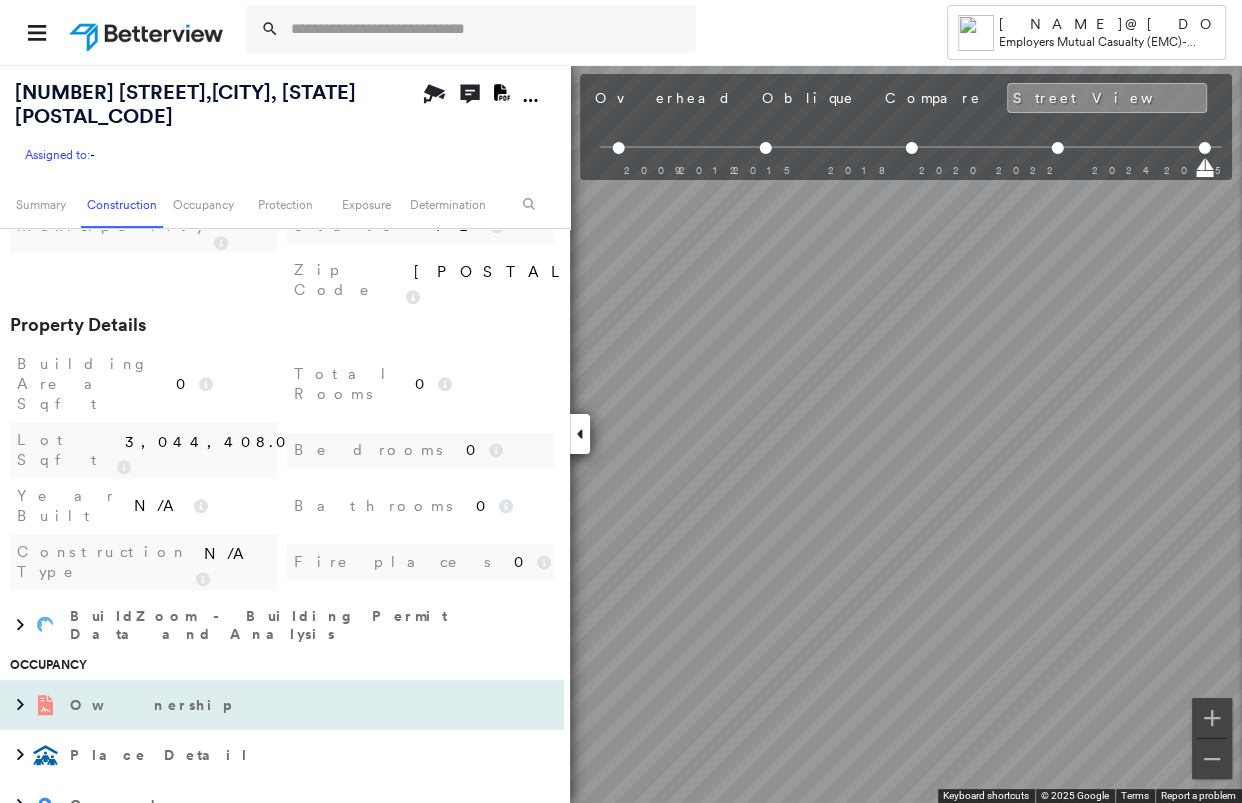 click on "Ownership" at bounding box center [262, 705] 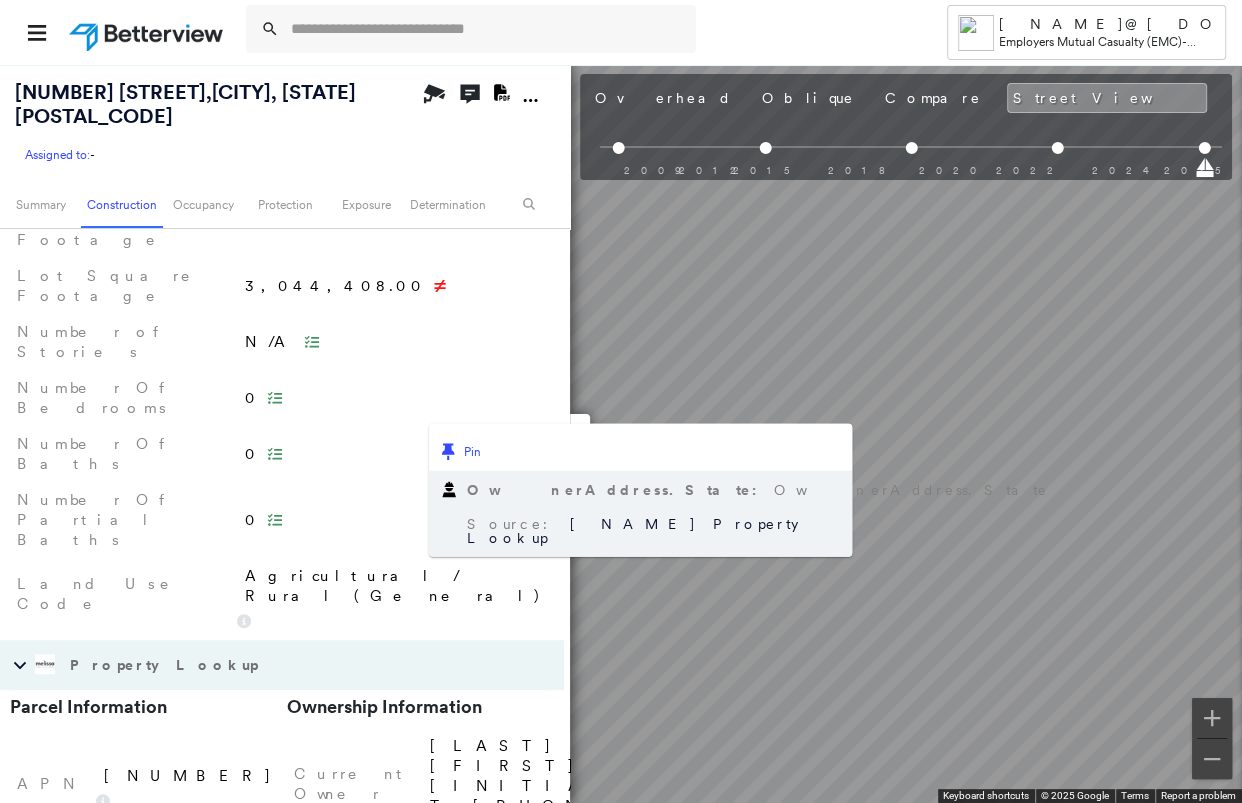 scroll, scrollTop: 555, scrollLeft: 0, axis: vertical 